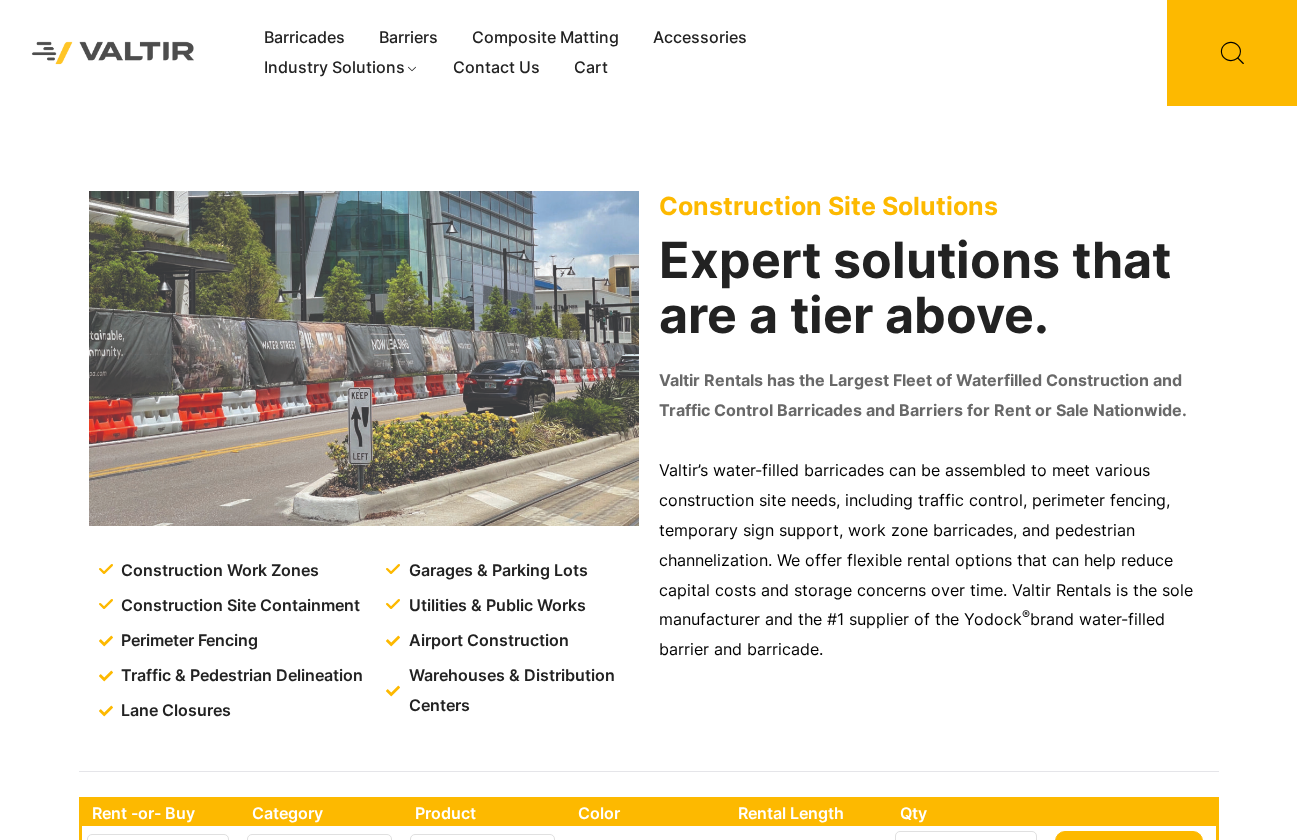 scroll, scrollTop: 0, scrollLeft: 0, axis: both 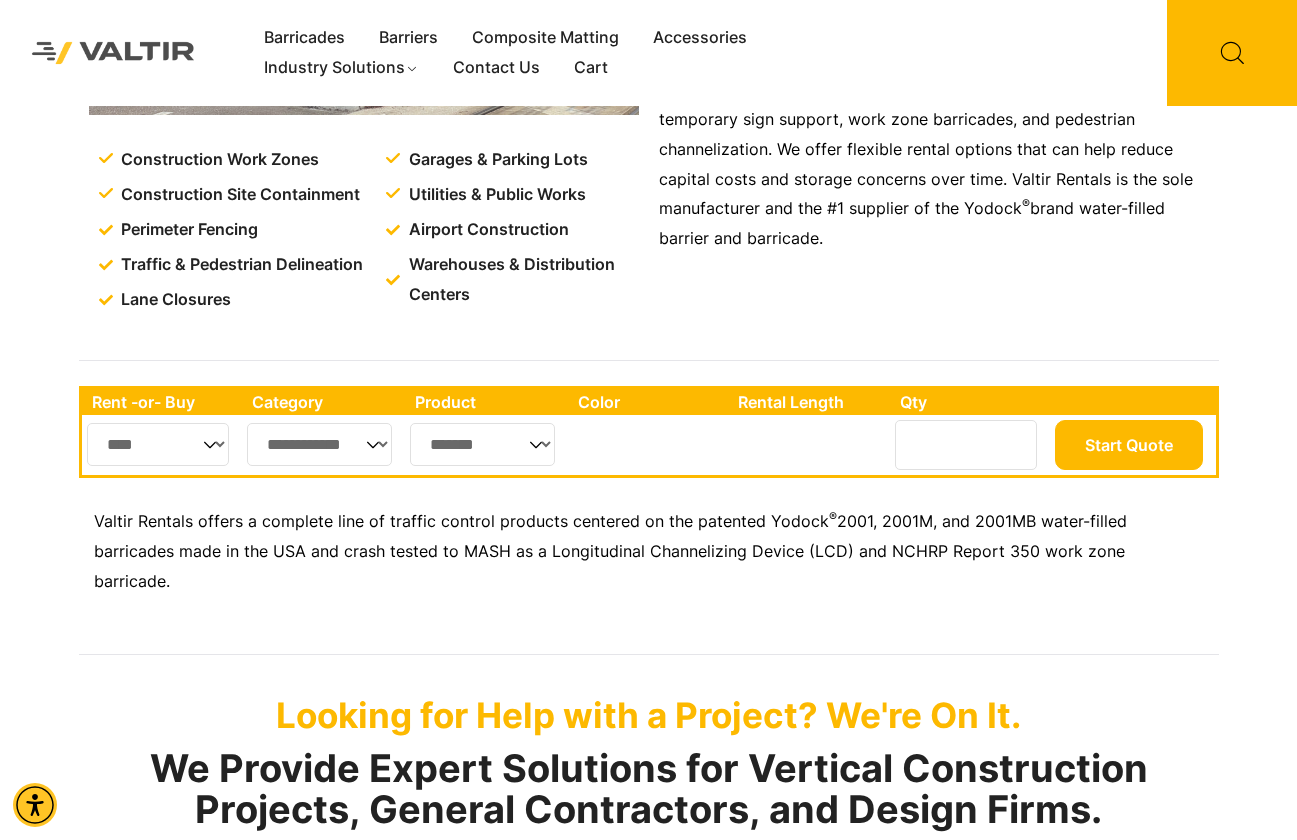 click on "**********" at bounding box center [320, 444] 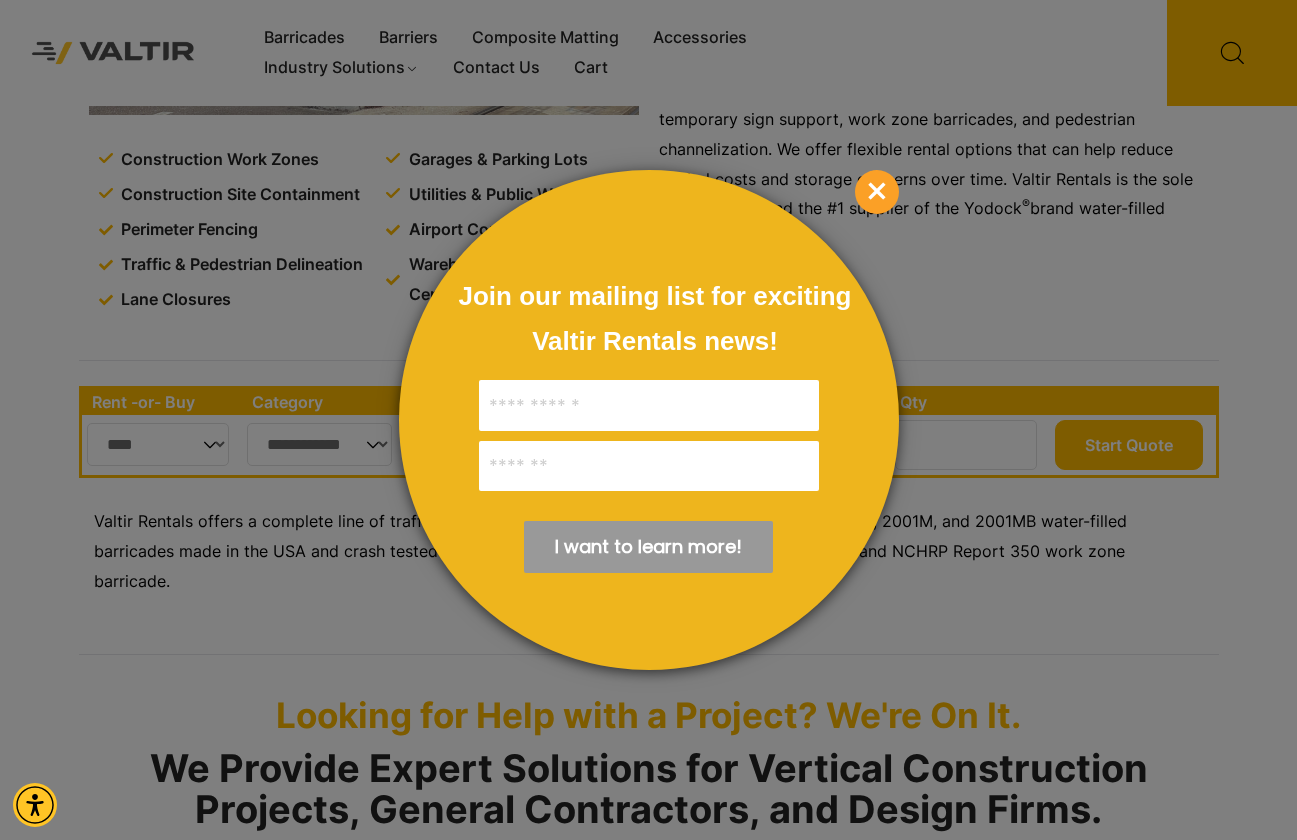 click at bounding box center [648, 420] 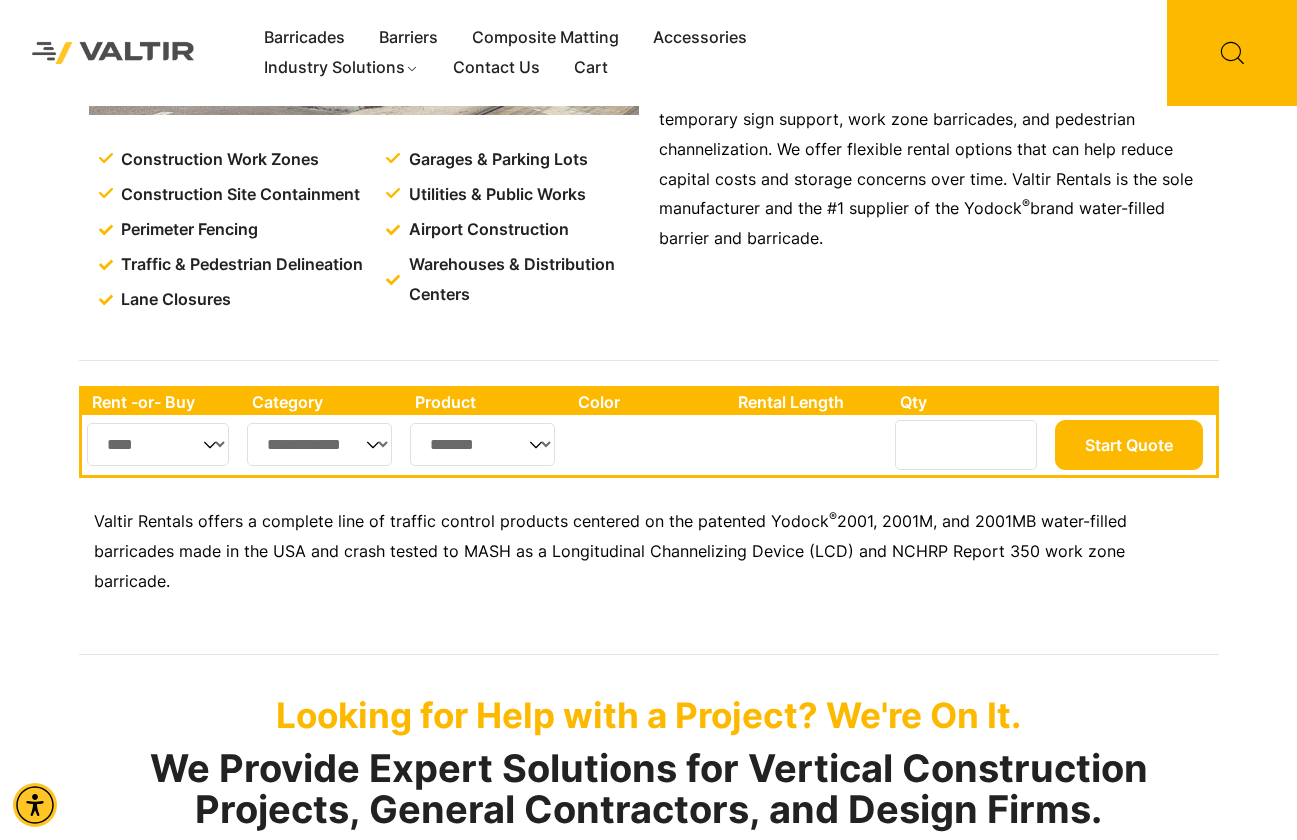 click on "**********" at bounding box center (320, 444) 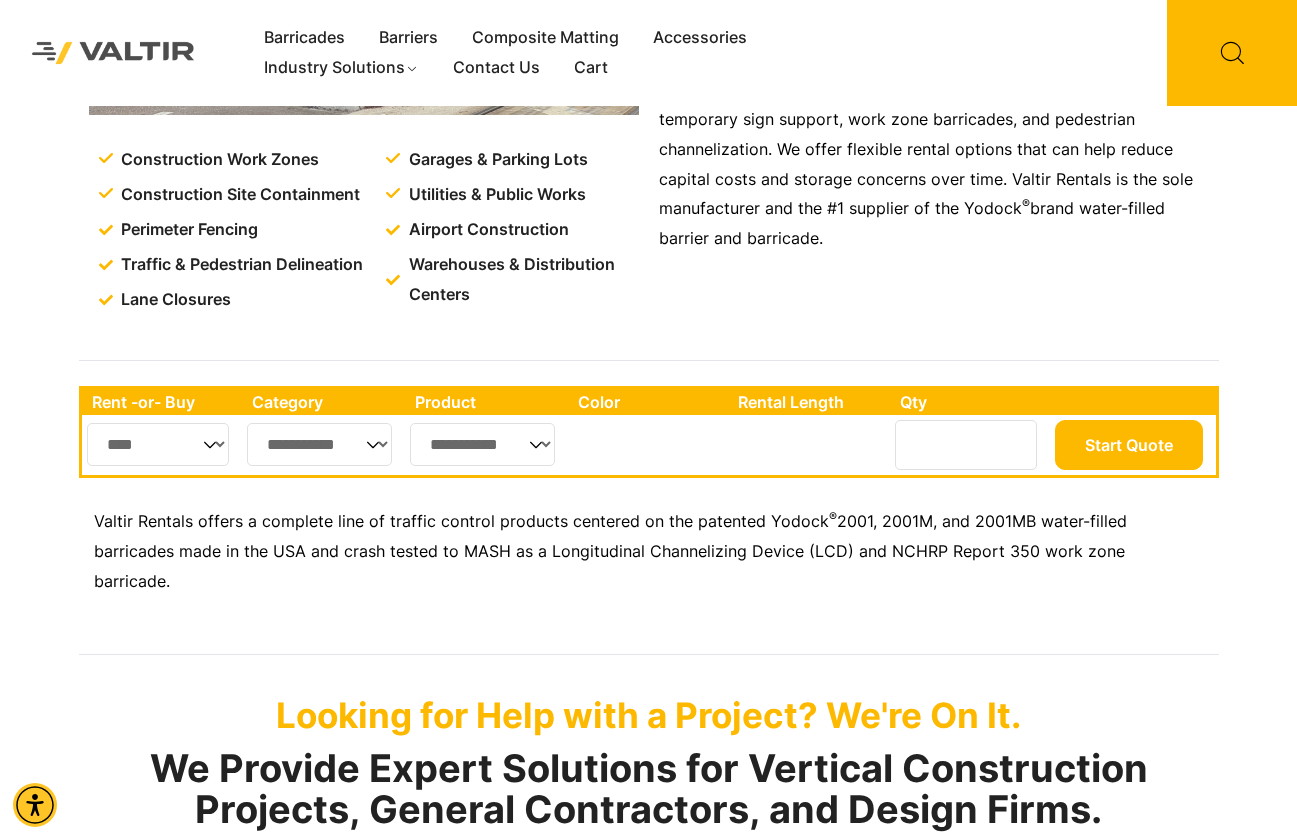click on "**********" at bounding box center [482, 444] 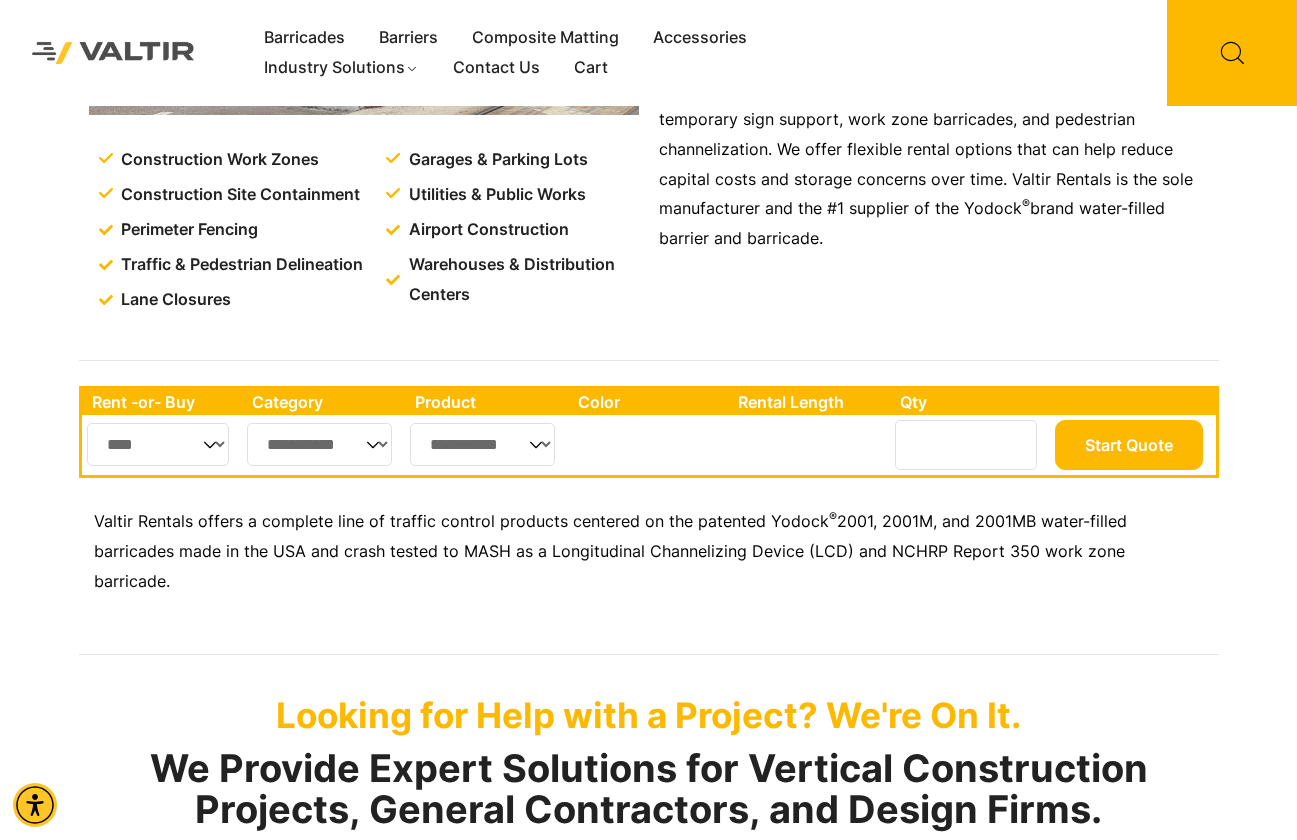 select on "*****" 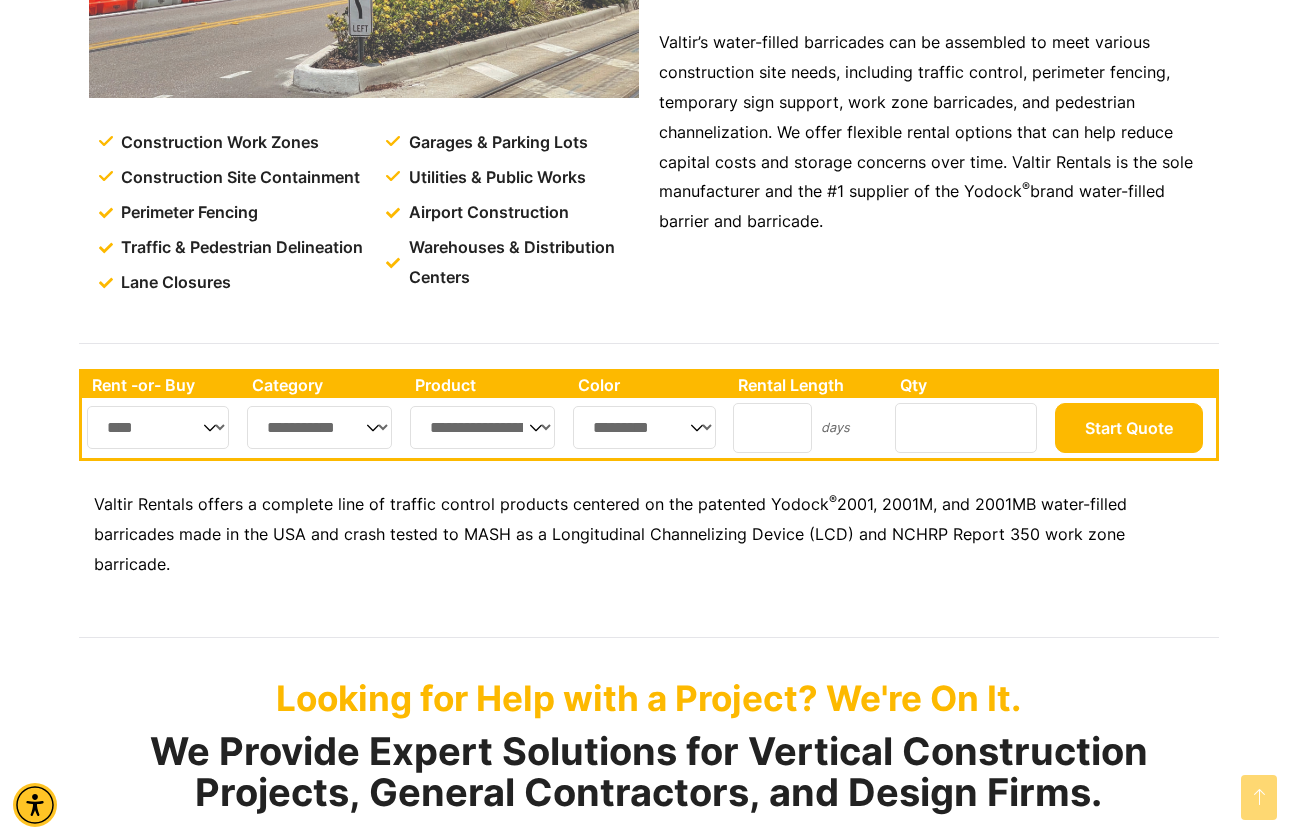 scroll, scrollTop: 0, scrollLeft: 0, axis: both 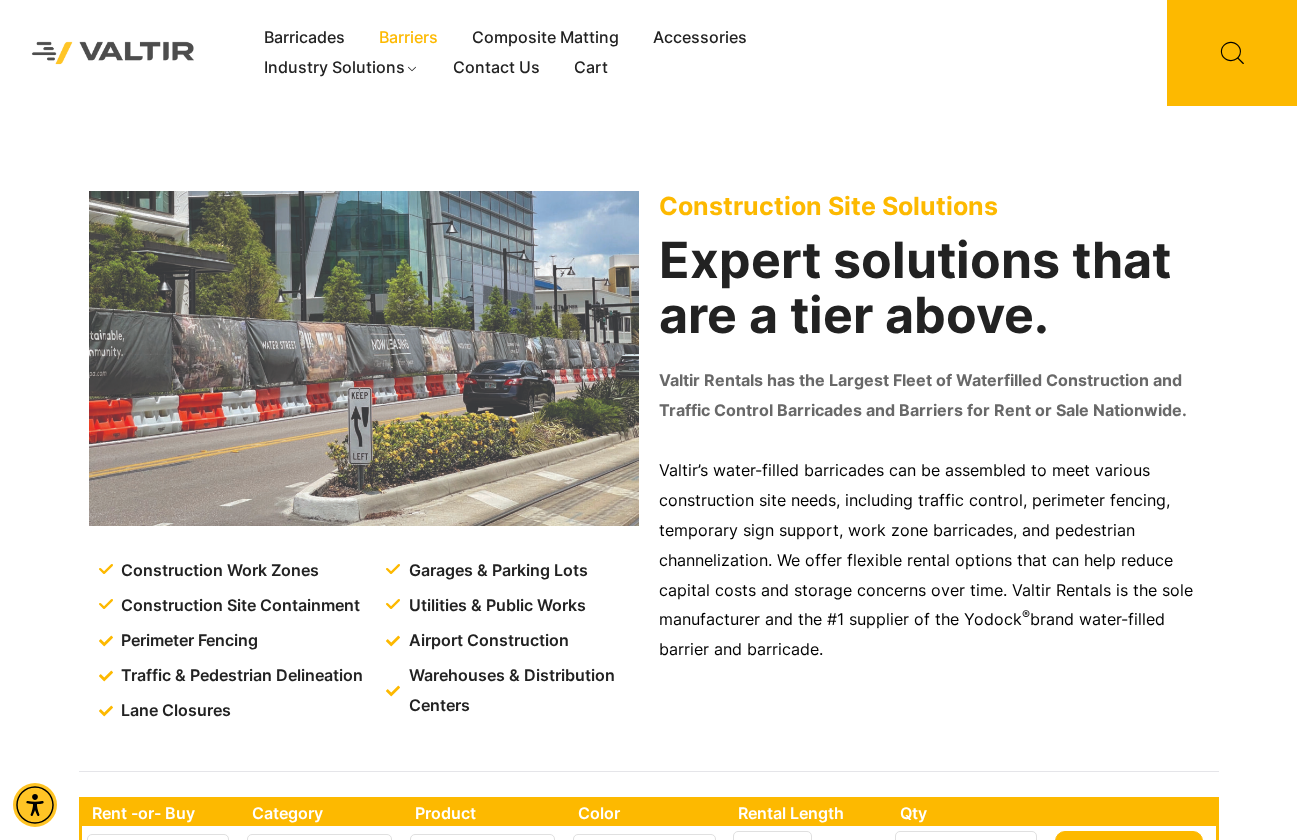 click on "Barriers" at bounding box center [408, 38] 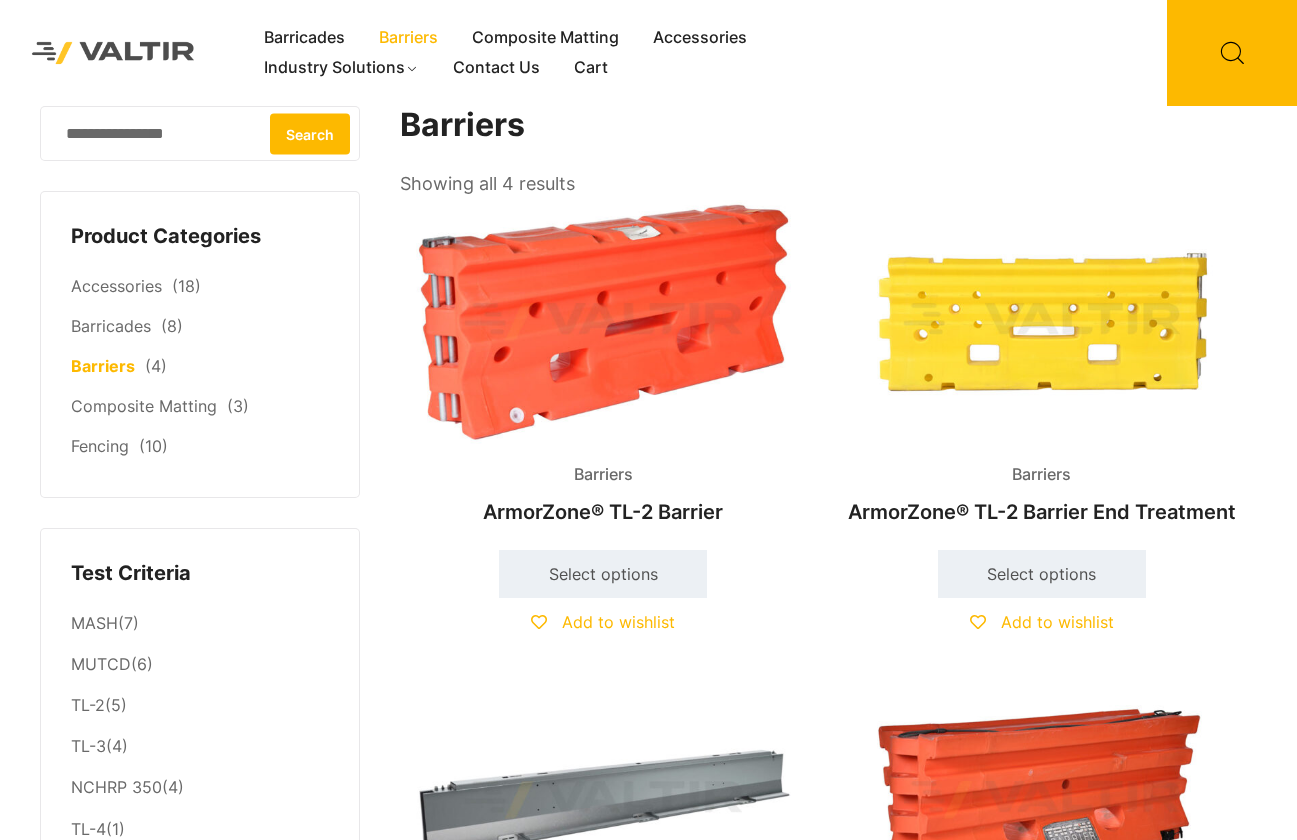 scroll, scrollTop: 0, scrollLeft: 0, axis: both 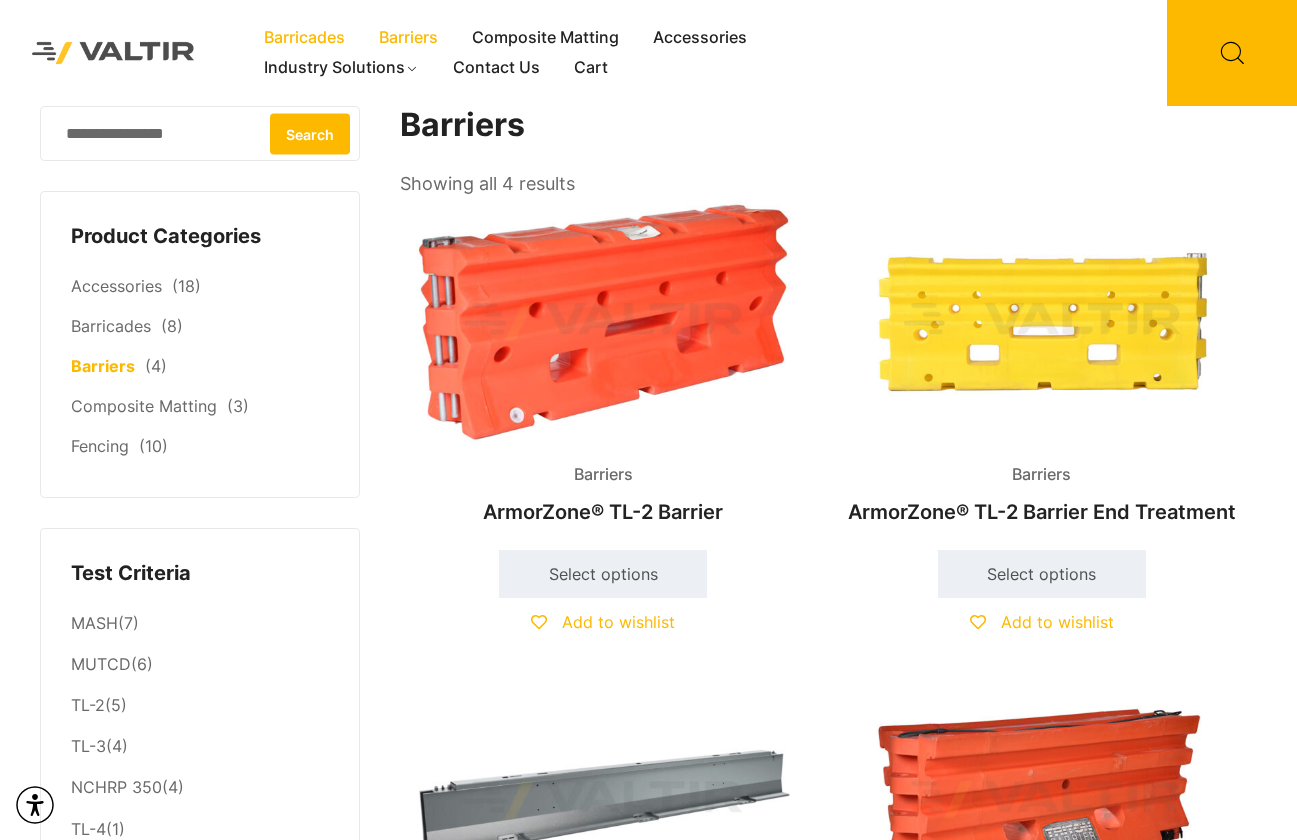 click on "Barricades" at bounding box center [304, 38] 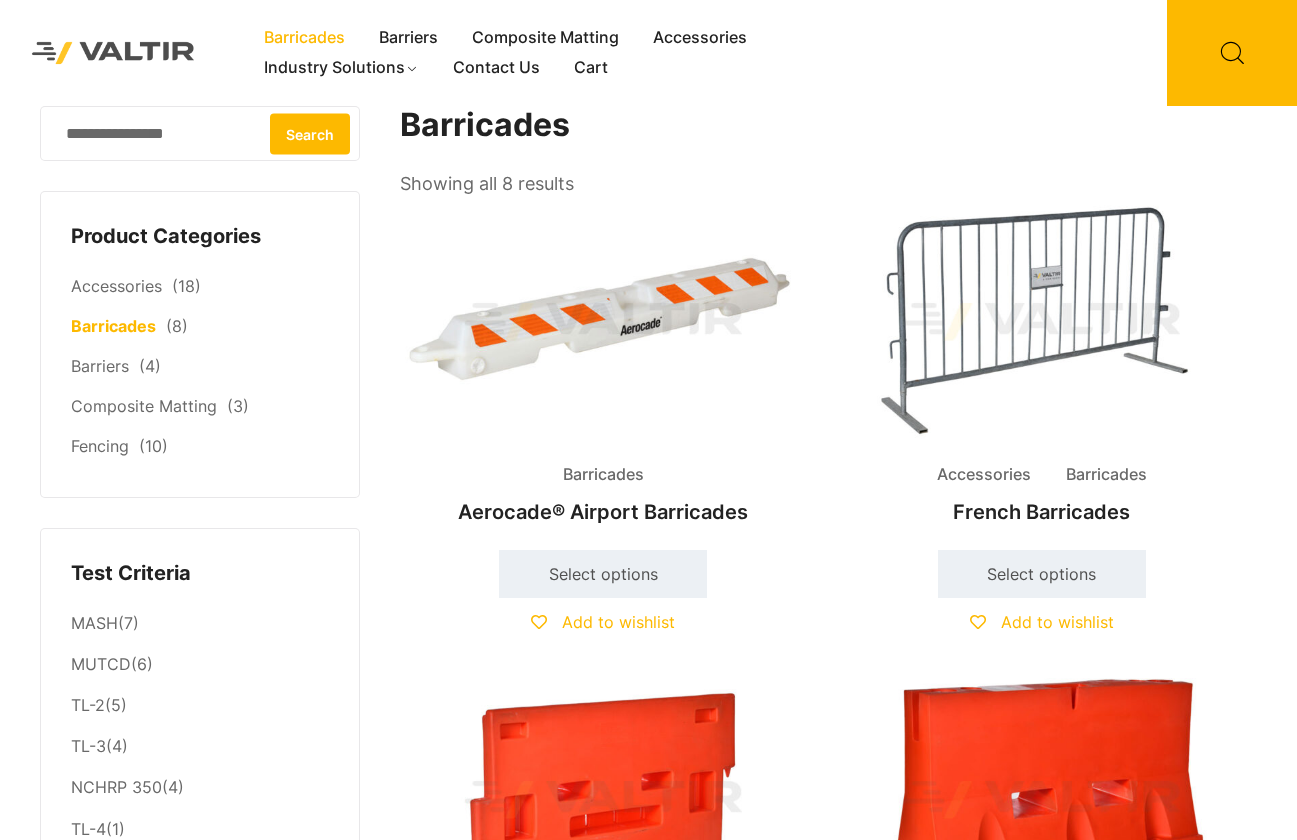 scroll, scrollTop: 0, scrollLeft: 0, axis: both 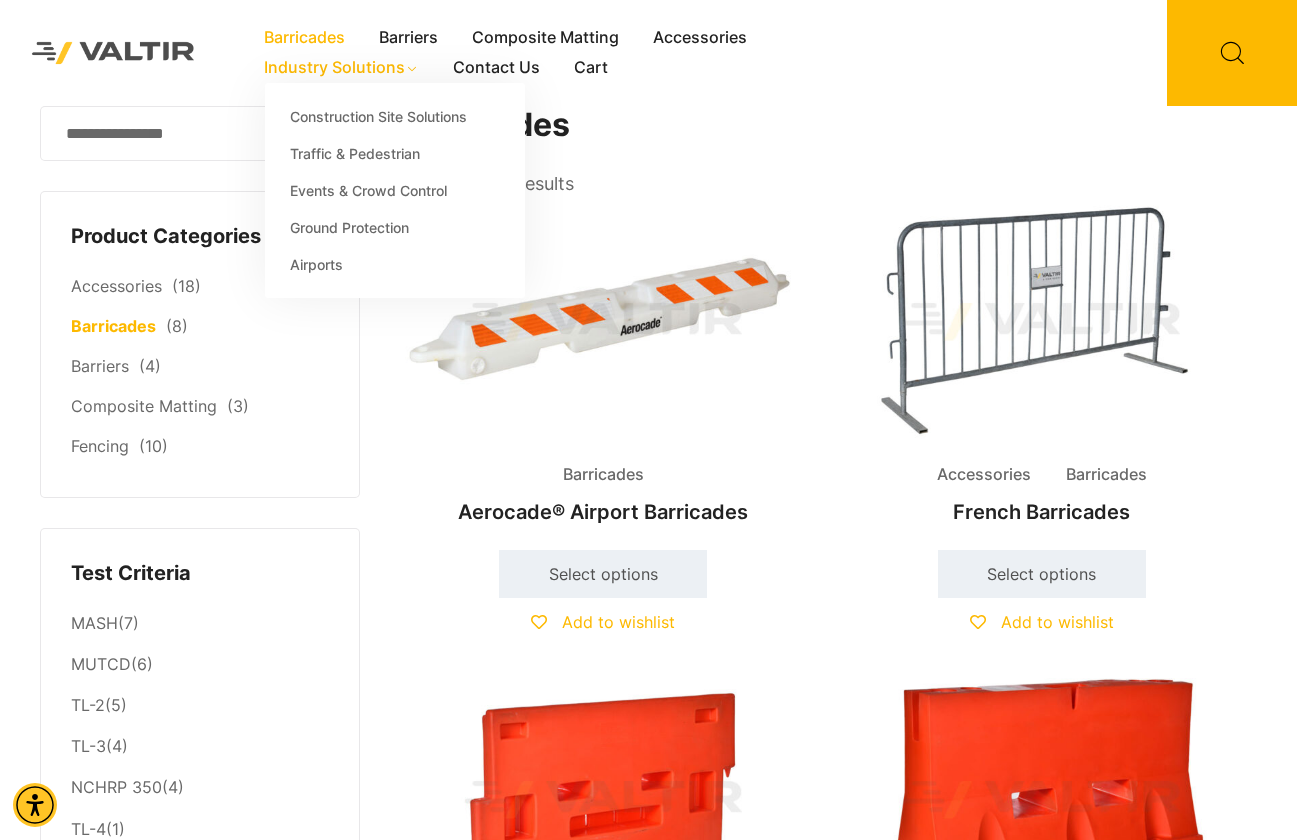 click on "Industry Solutions" at bounding box center (341, 68) 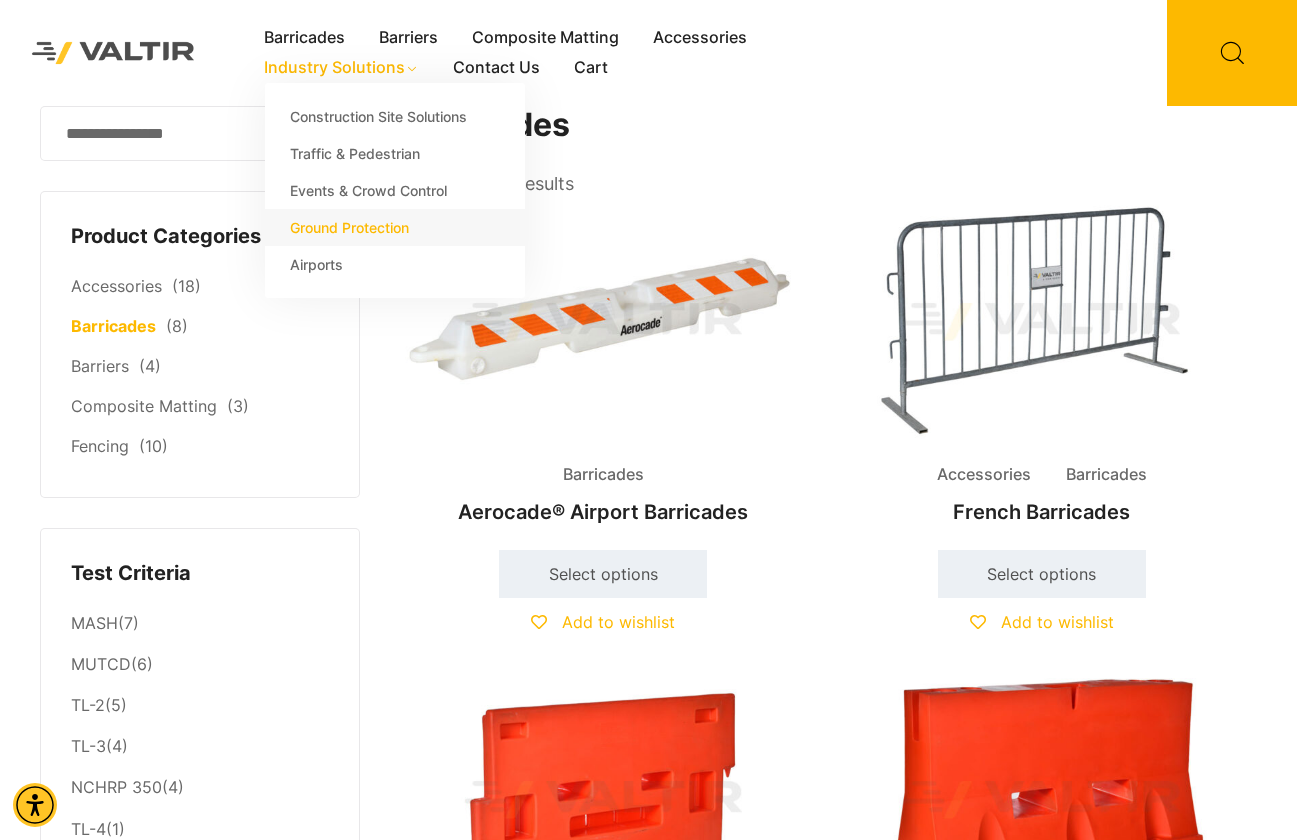 click on "Ground Protection" at bounding box center [395, 227] 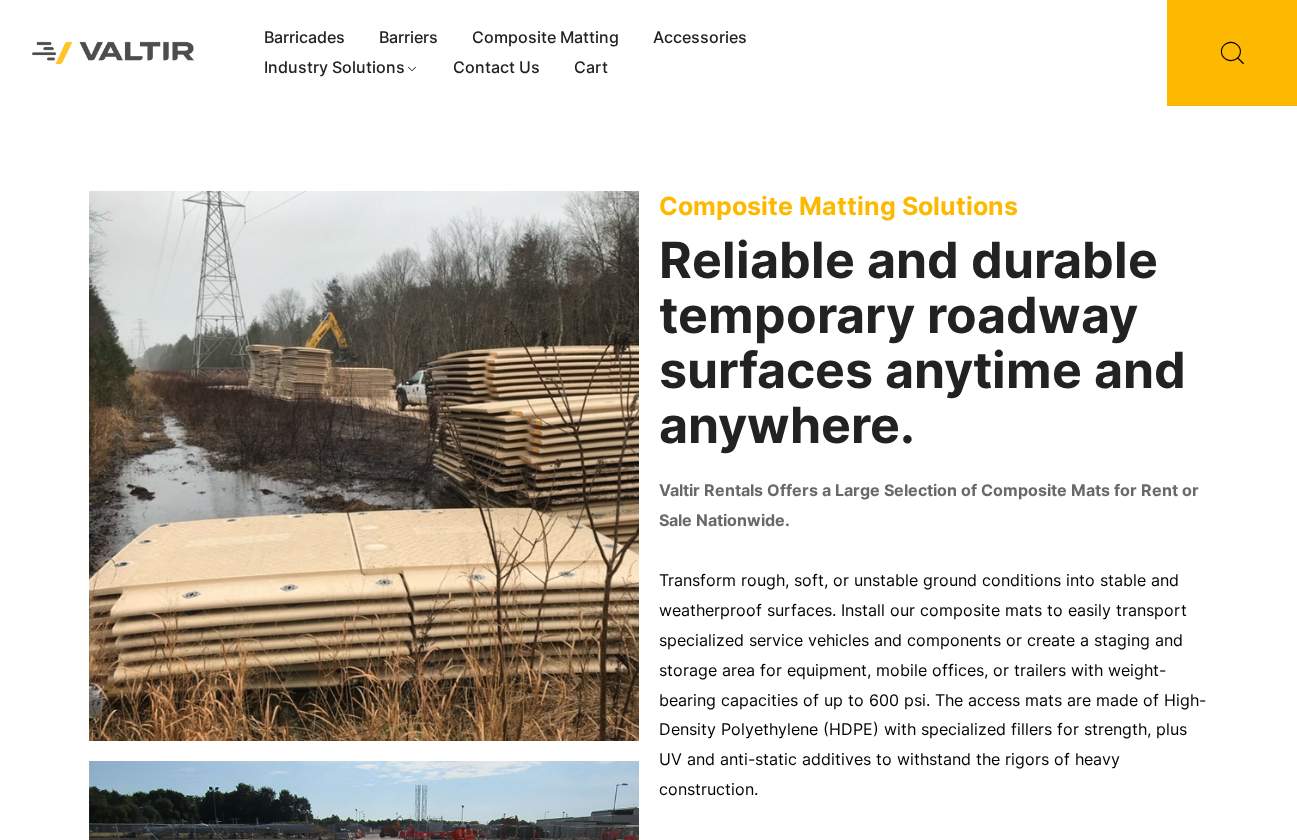 scroll, scrollTop: 0, scrollLeft: 0, axis: both 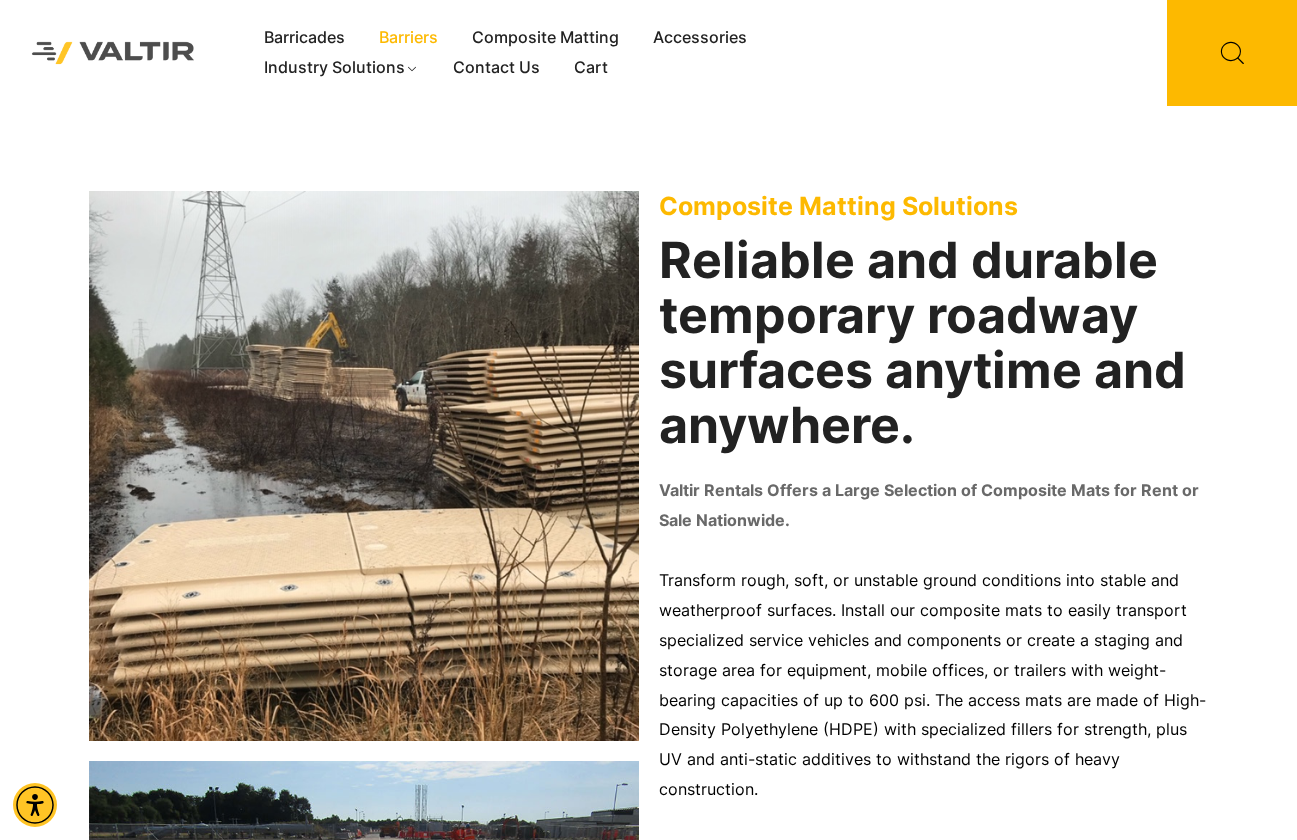 click on "Barriers" at bounding box center [408, 38] 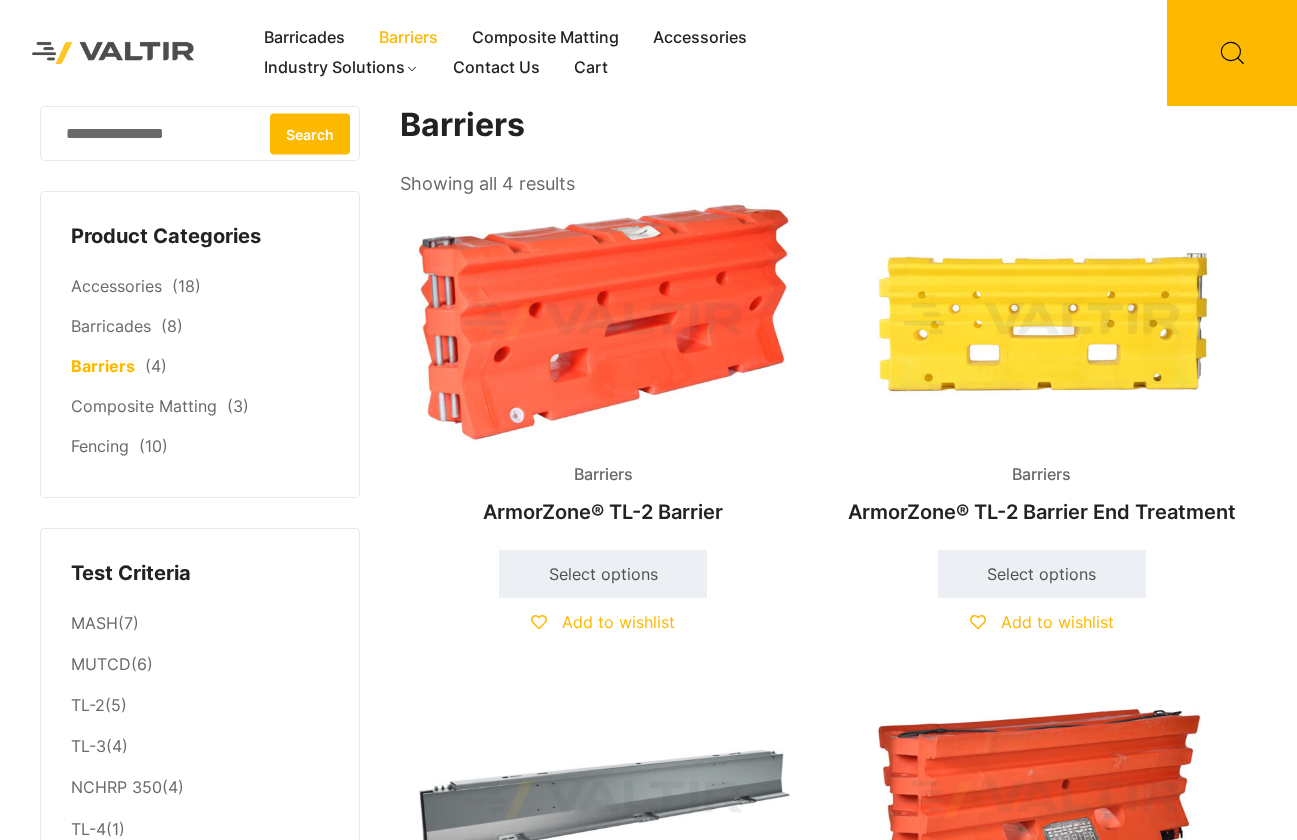 scroll, scrollTop: 0, scrollLeft: 0, axis: both 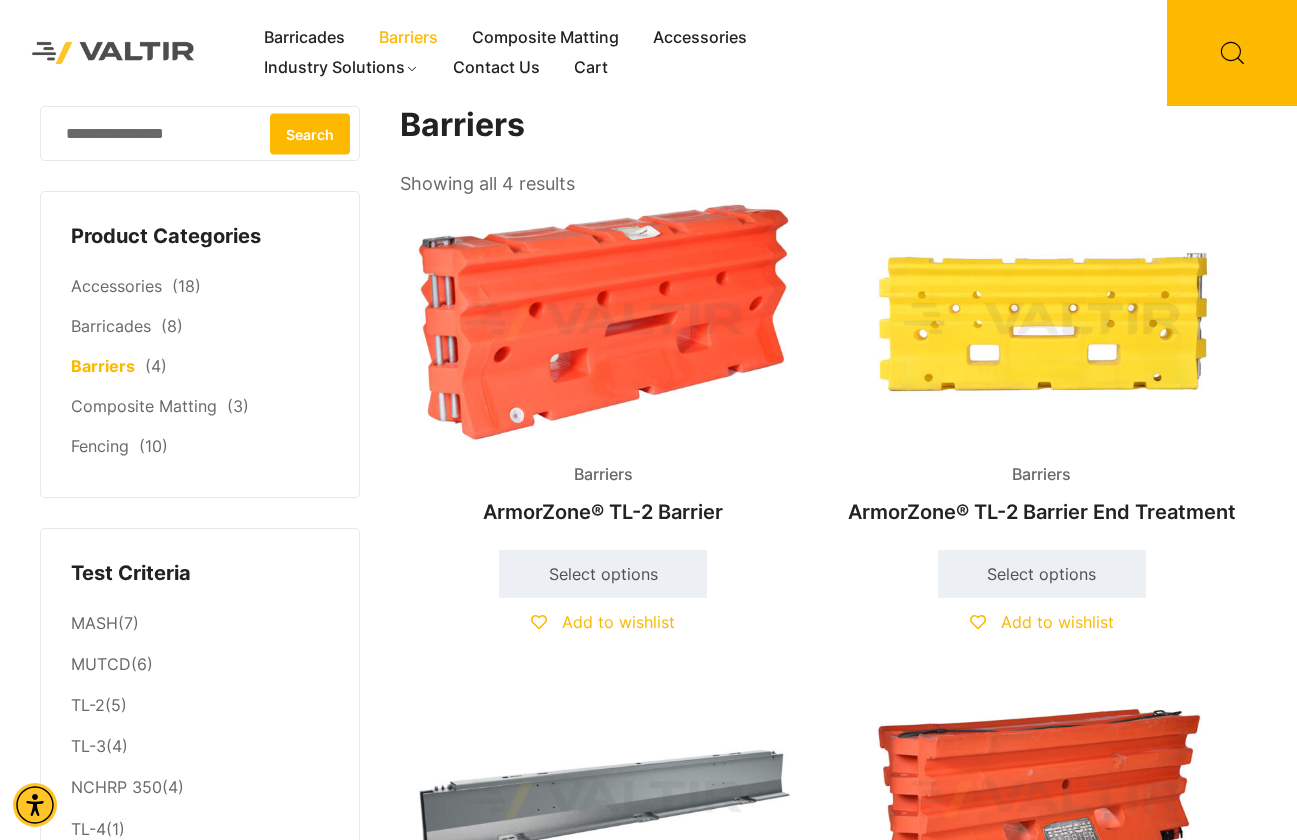 click on "Barriers" at bounding box center (408, 38) 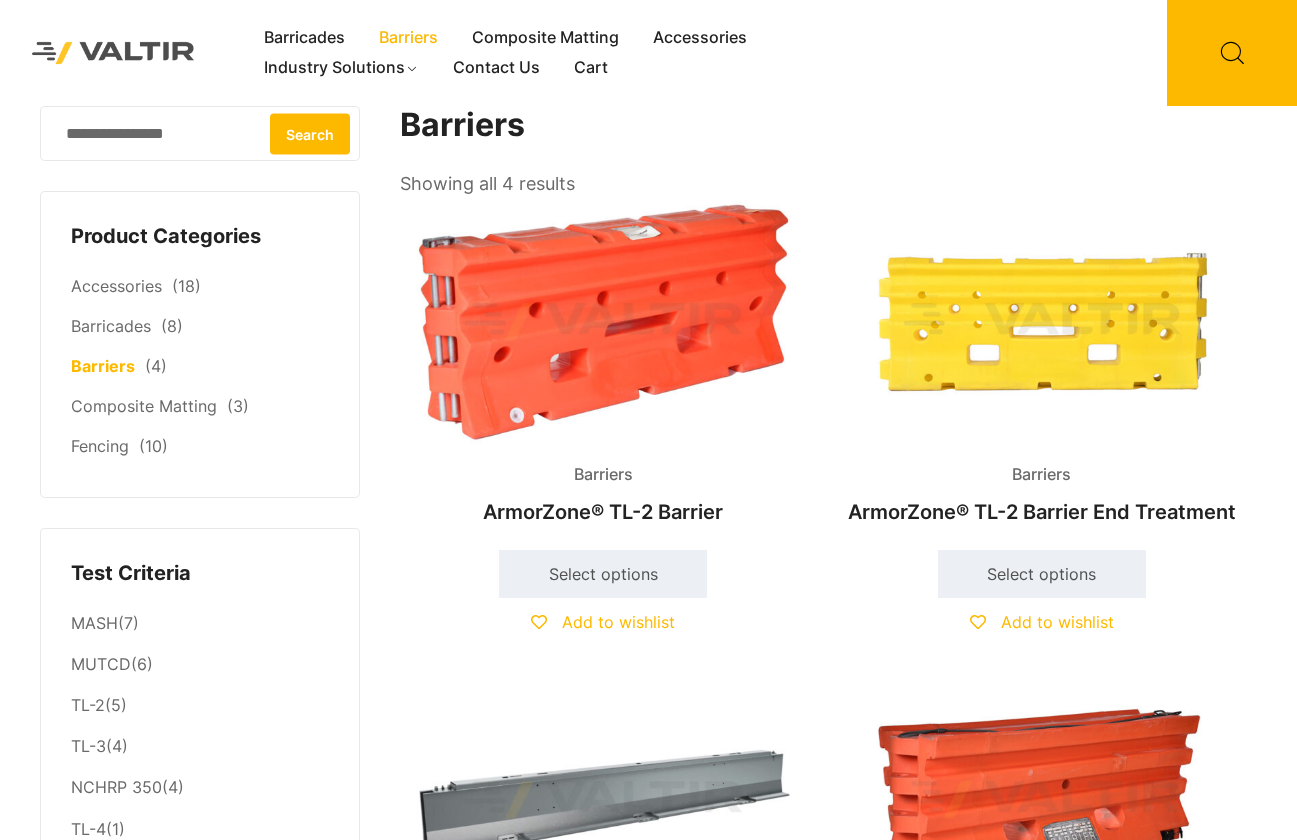 scroll, scrollTop: 0, scrollLeft: 0, axis: both 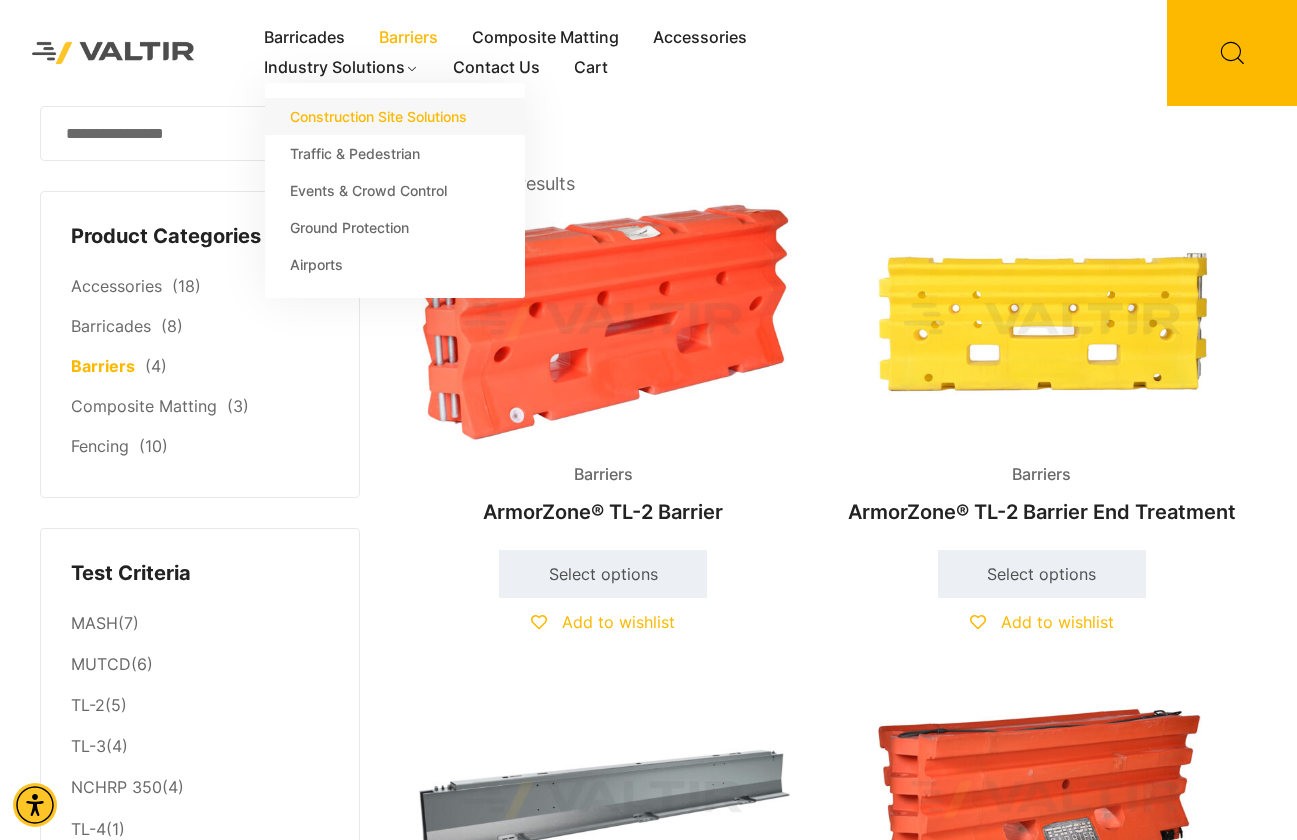 click on "Construction Site Solutions" at bounding box center (395, 116) 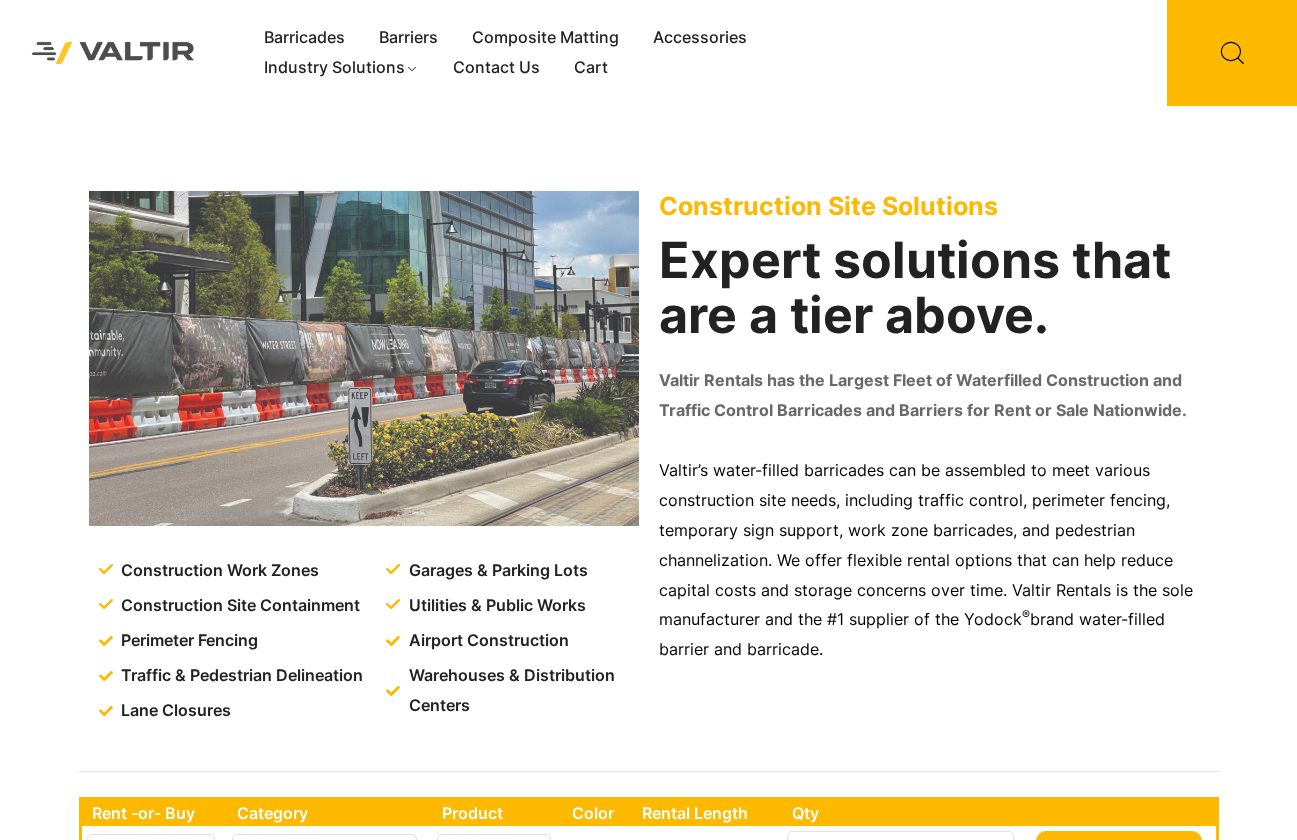 scroll, scrollTop: 0, scrollLeft: 0, axis: both 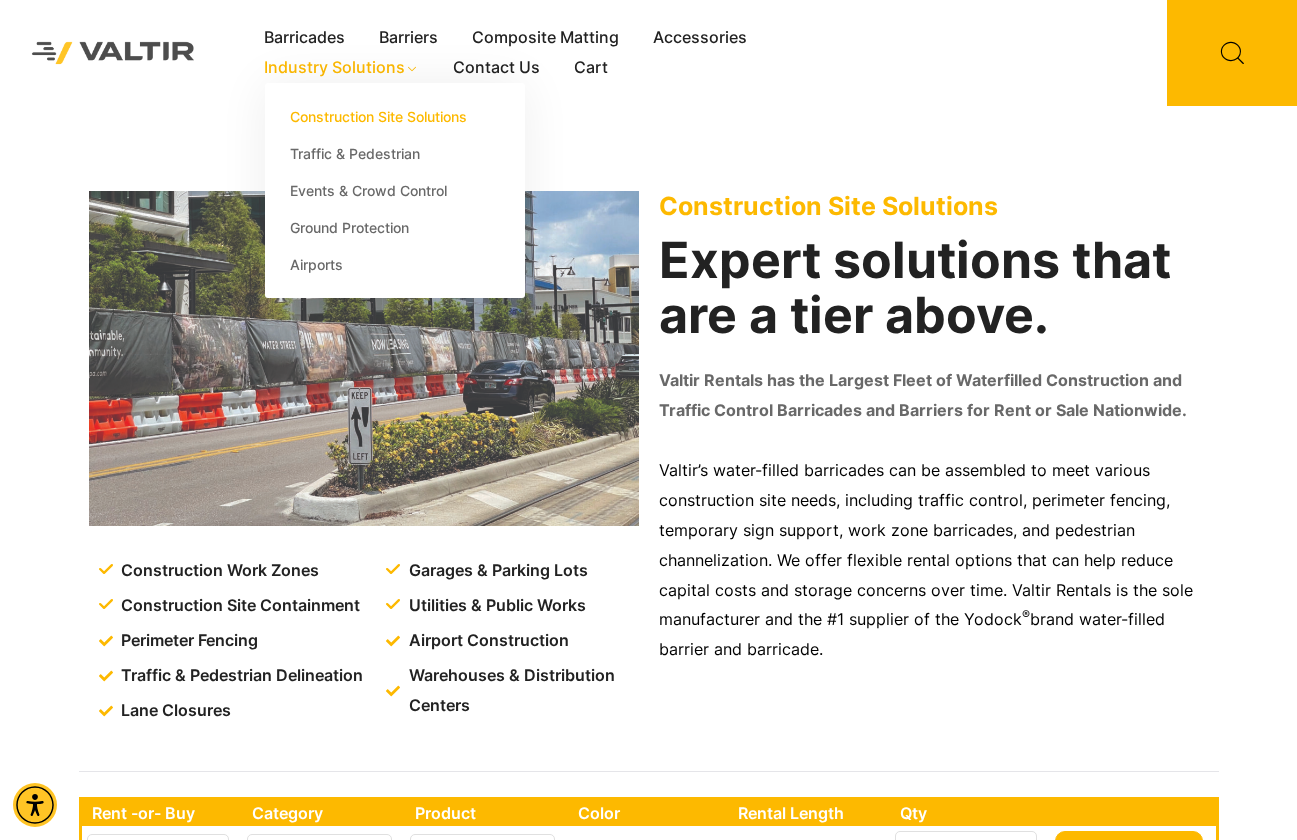click on "Industry Solutions" at bounding box center [341, 68] 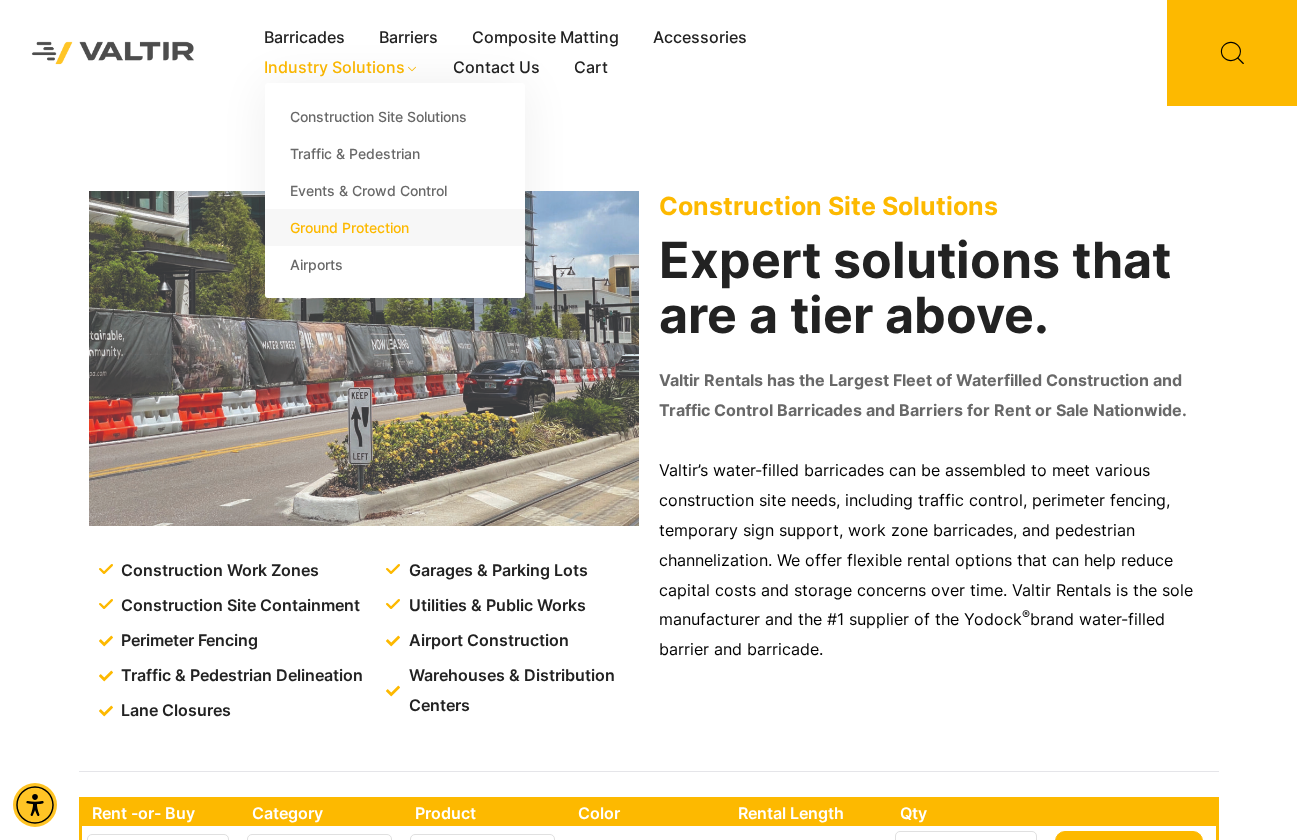 click on "Ground Protection" at bounding box center (395, 227) 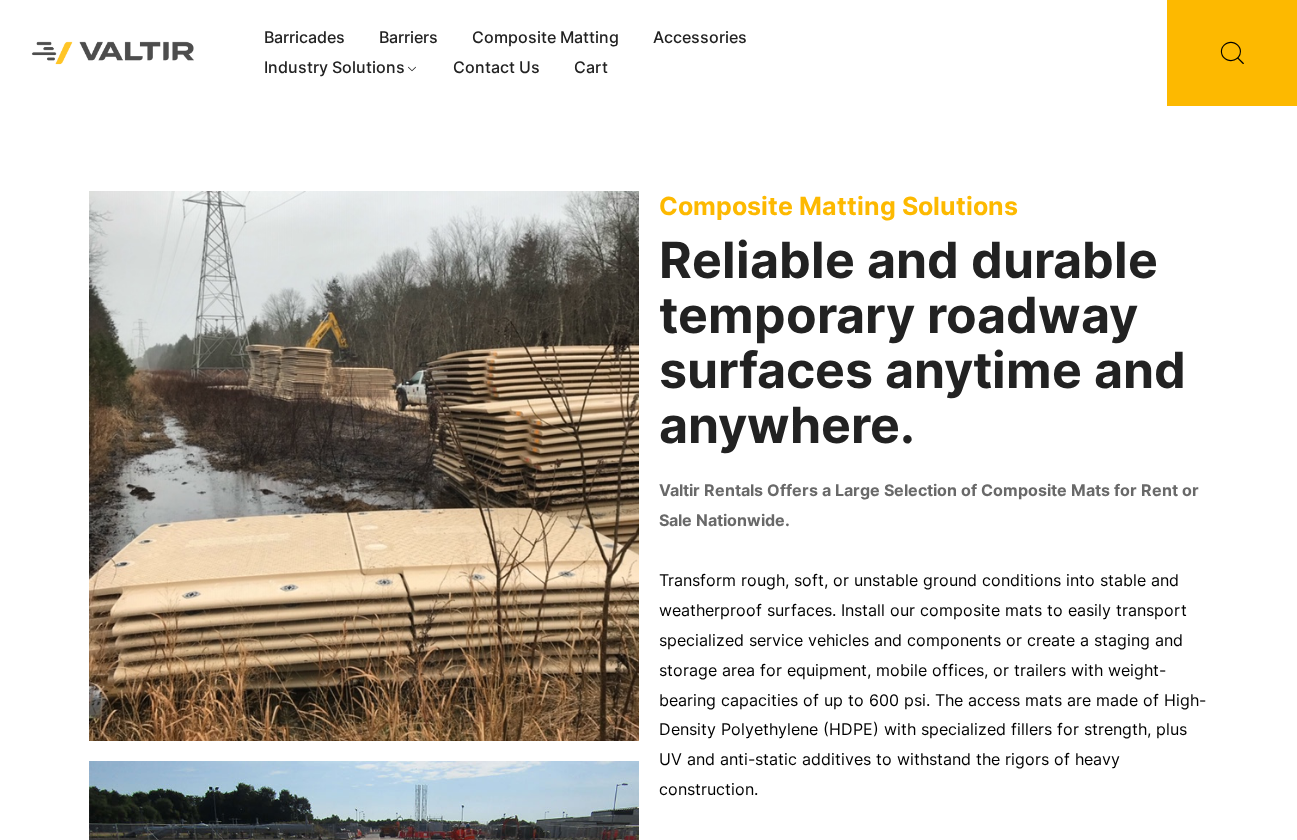 scroll, scrollTop: 0, scrollLeft: 0, axis: both 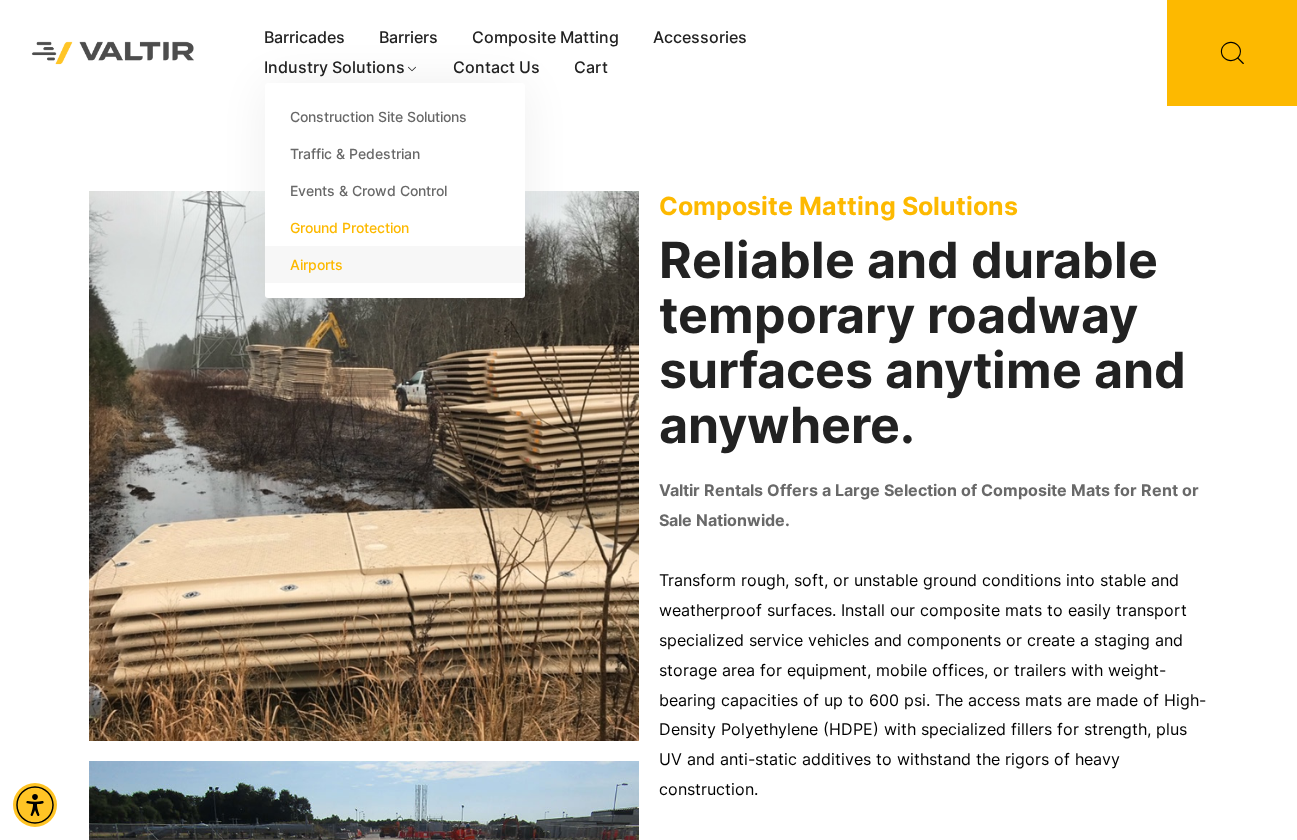click on "Airports" at bounding box center (395, 264) 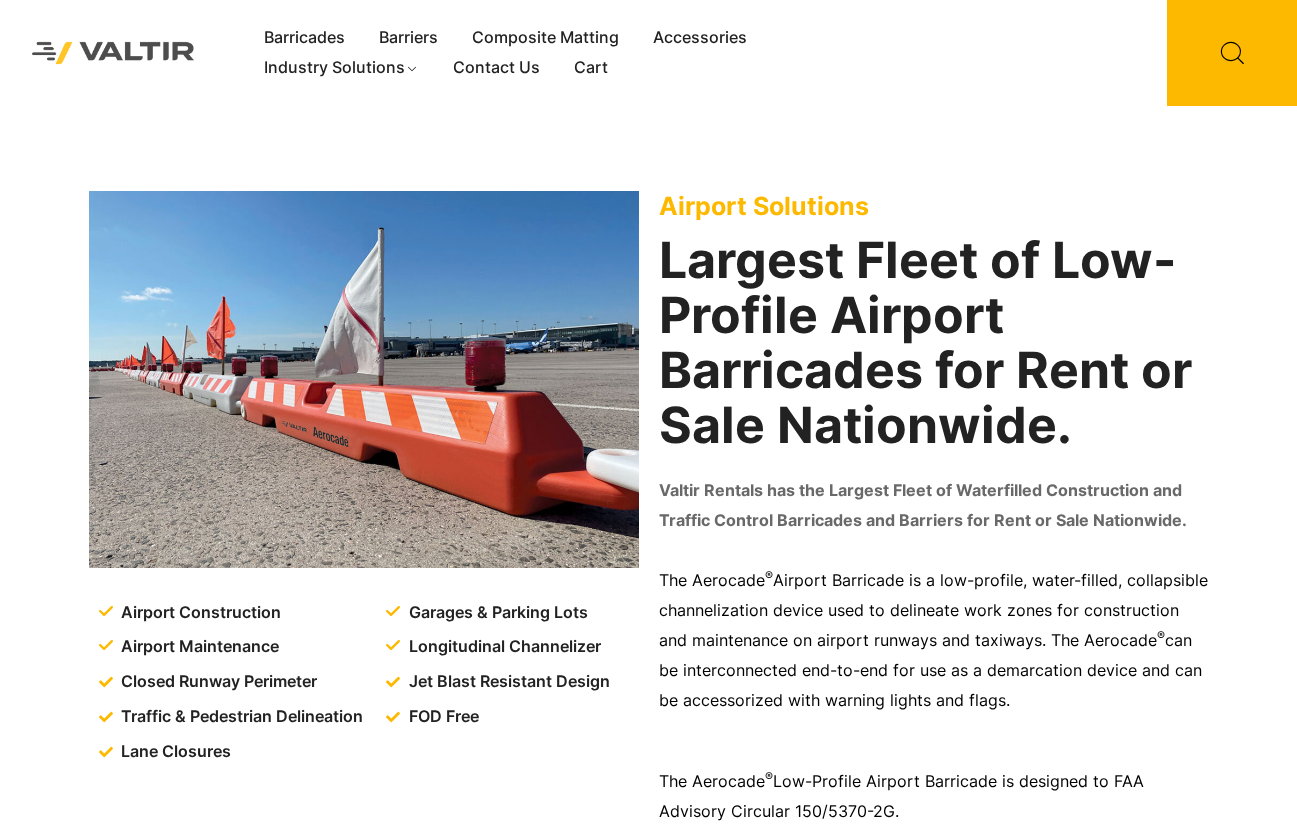 scroll, scrollTop: 0, scrollLeft: 0, axis: both 